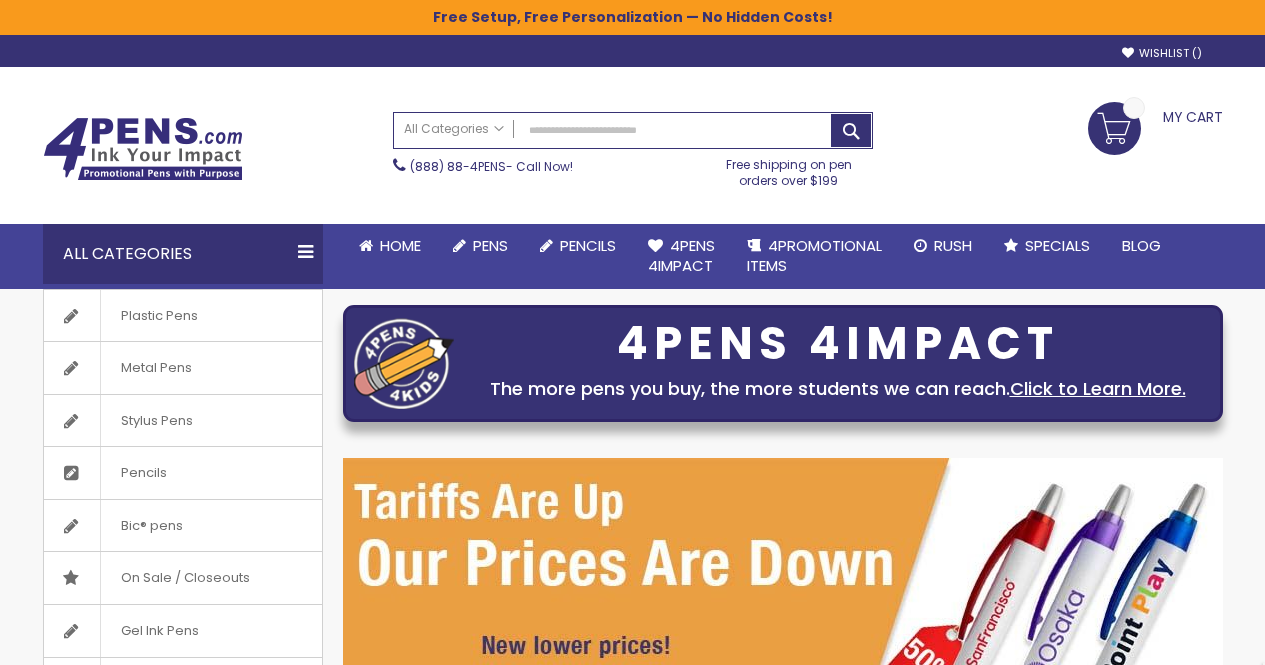 scroll, scrollTop: 0, scrollLeft: 0, axis: both 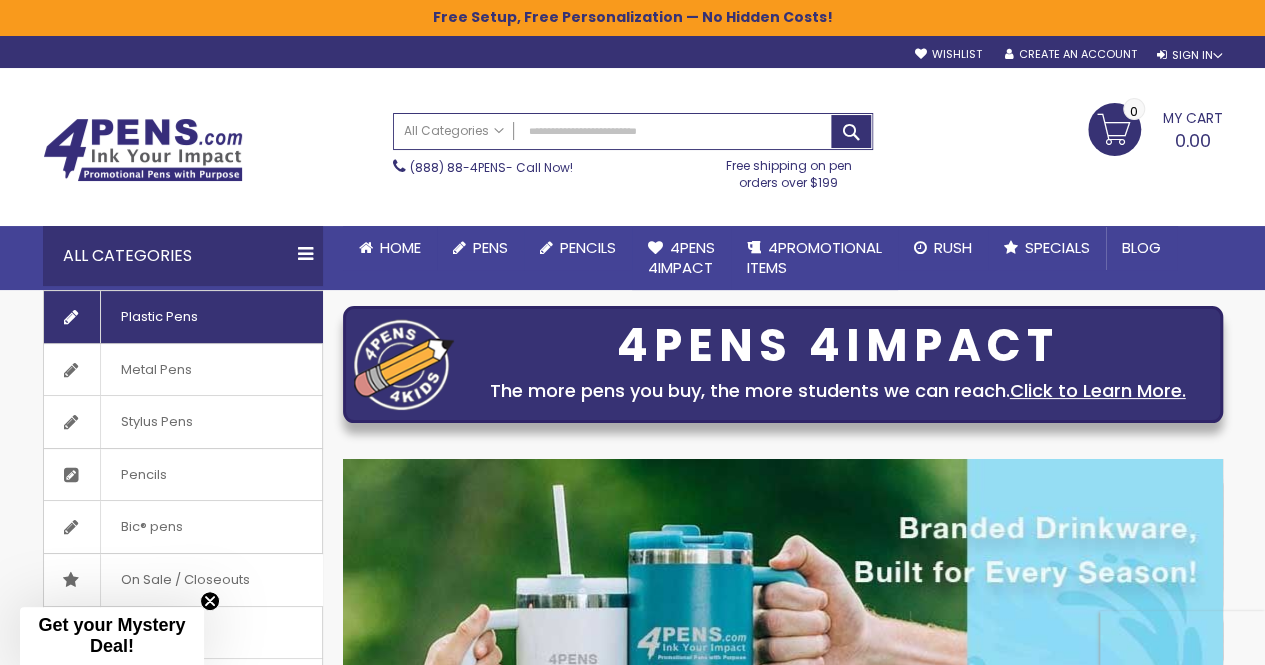 click on "Plastic Pens" at bounding box center [159, 317] 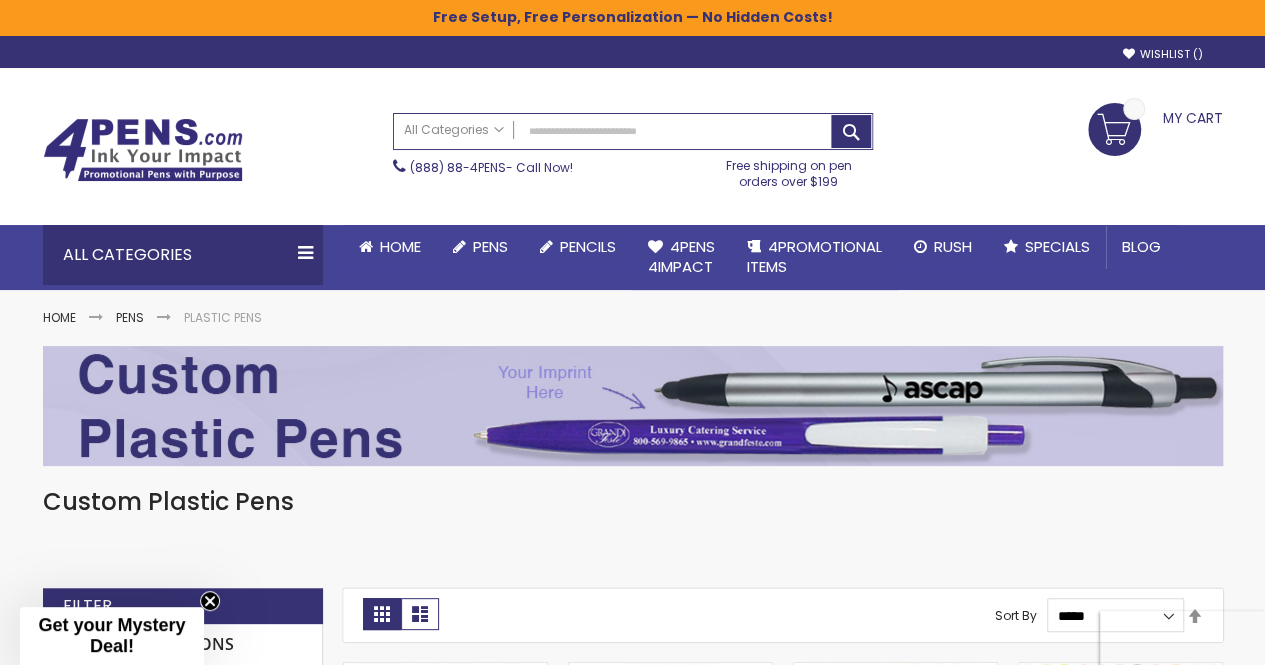 scroll, scrollTop: 127, scrollLeft: 0, axis: vertical 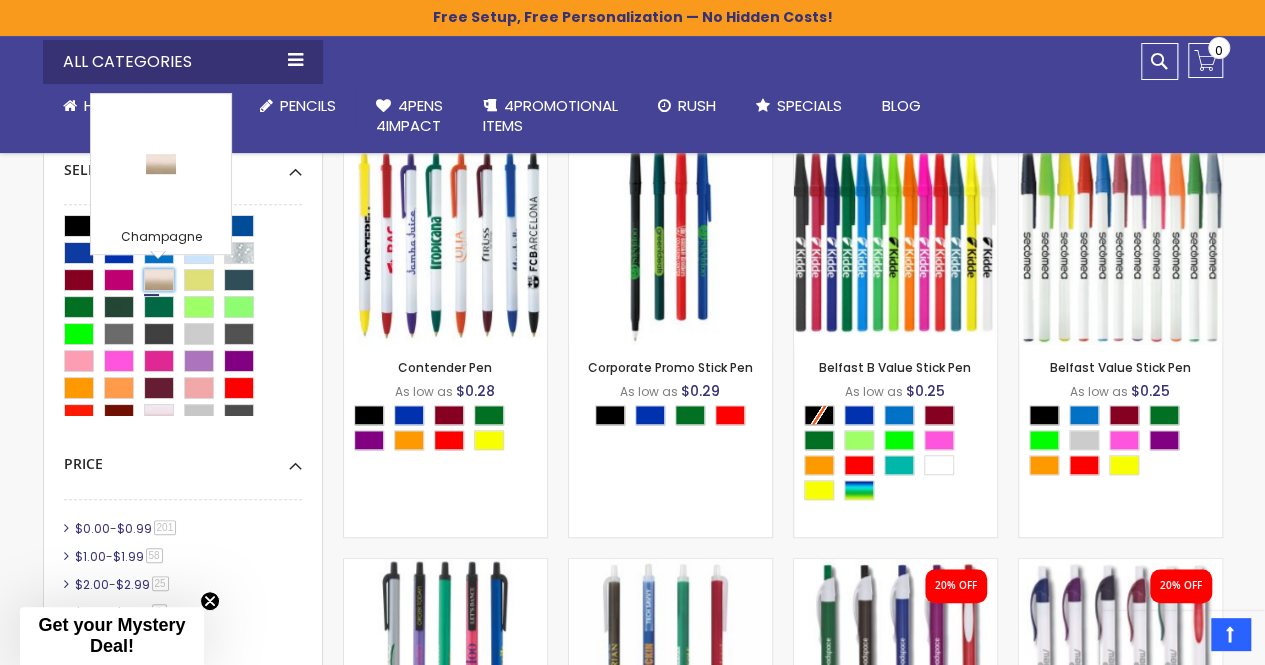 click at bounding box center [159, 280] 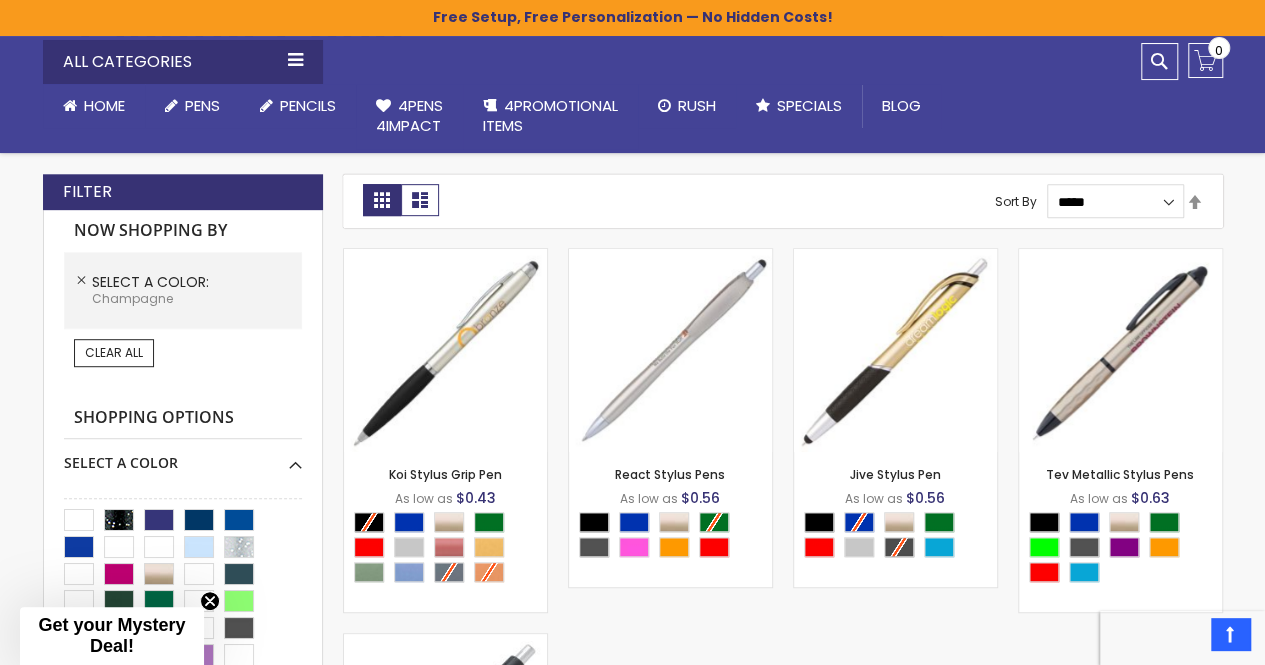 scroll, scrollTop: 414, scrollLeft: 0, axis: vertical 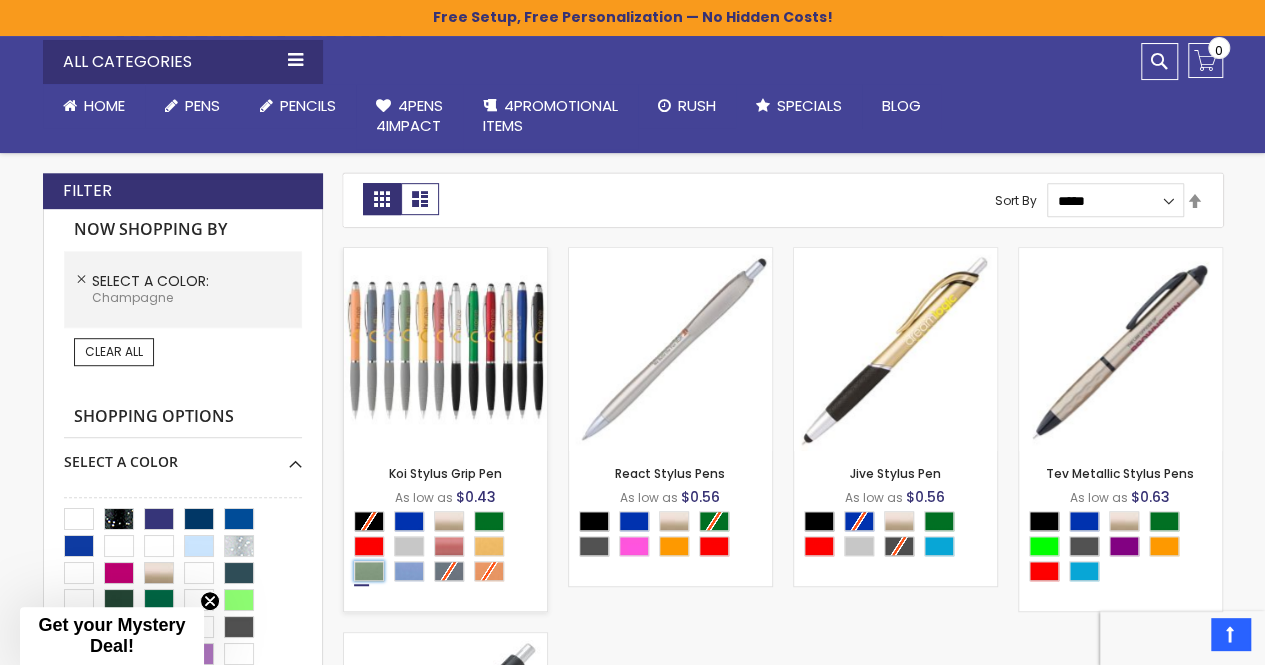 click at bounding box center (369, 571) 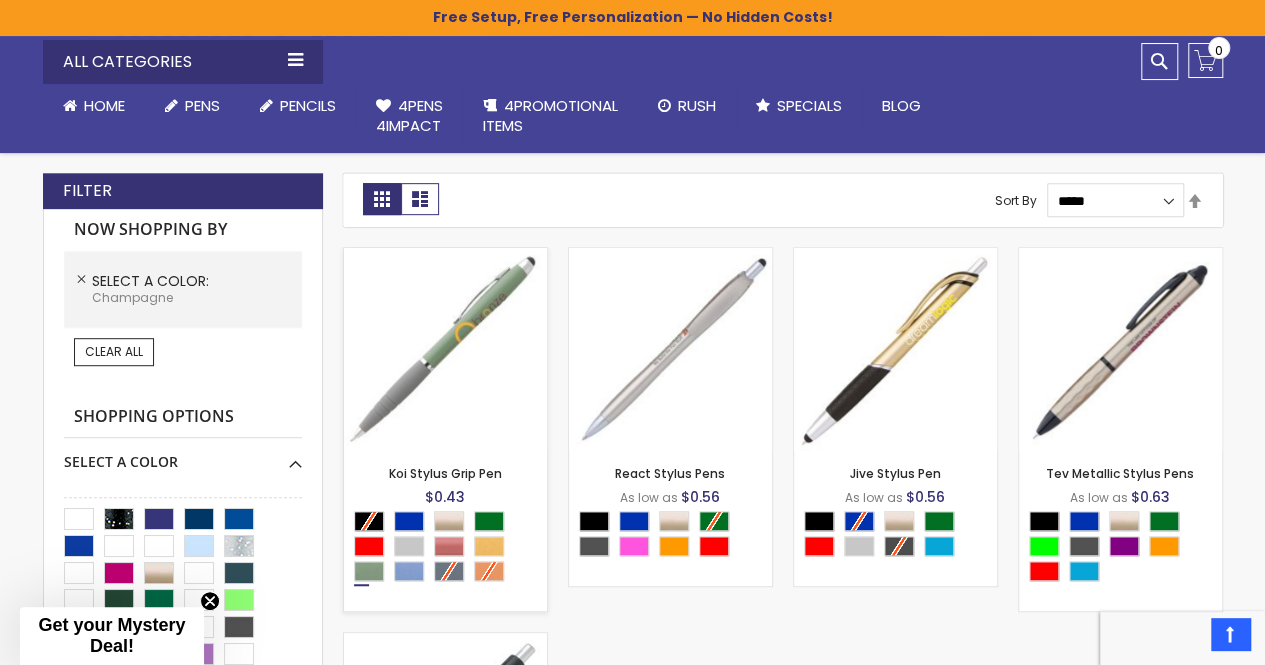click at bounding box center (445, 349) 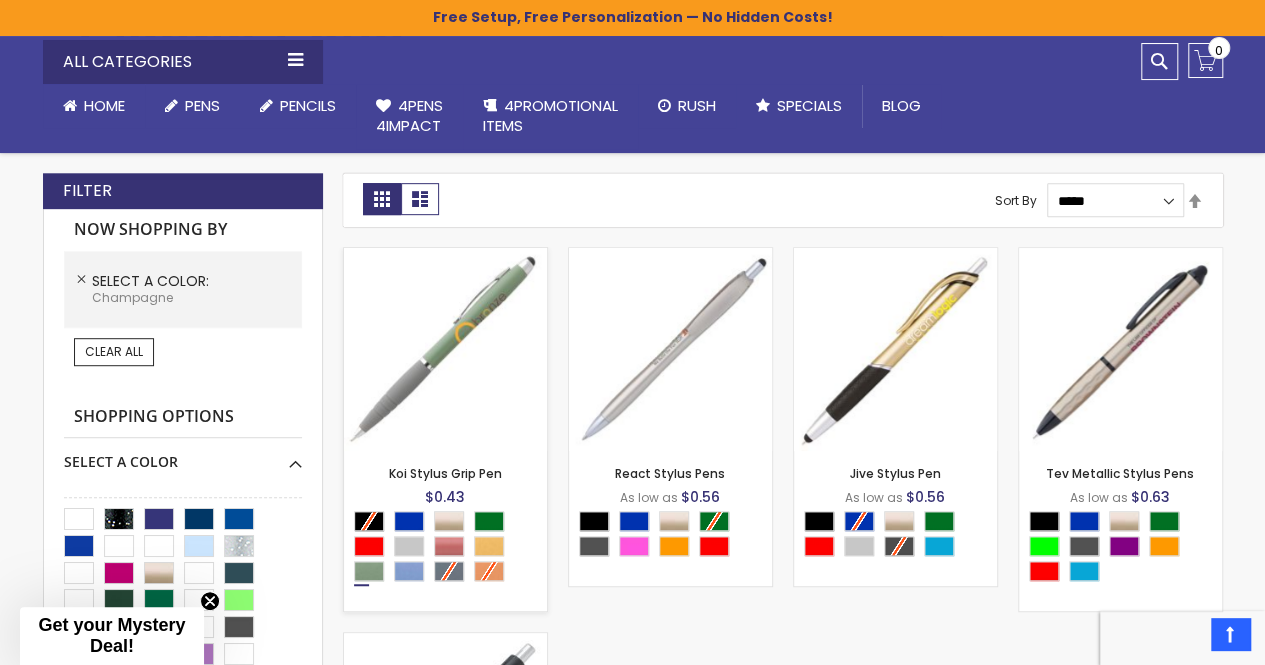 scroll, scrollTop: 520, scrollLeft: 0, axis: vertical 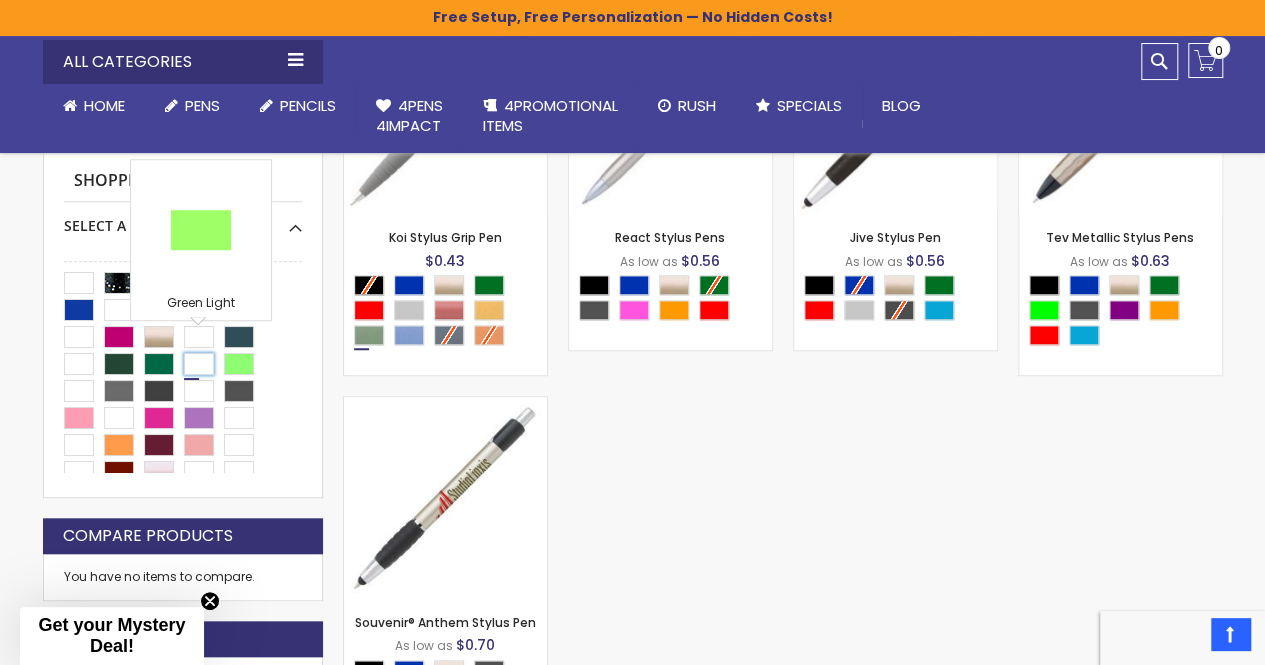 click at bounding box center (199, 364) 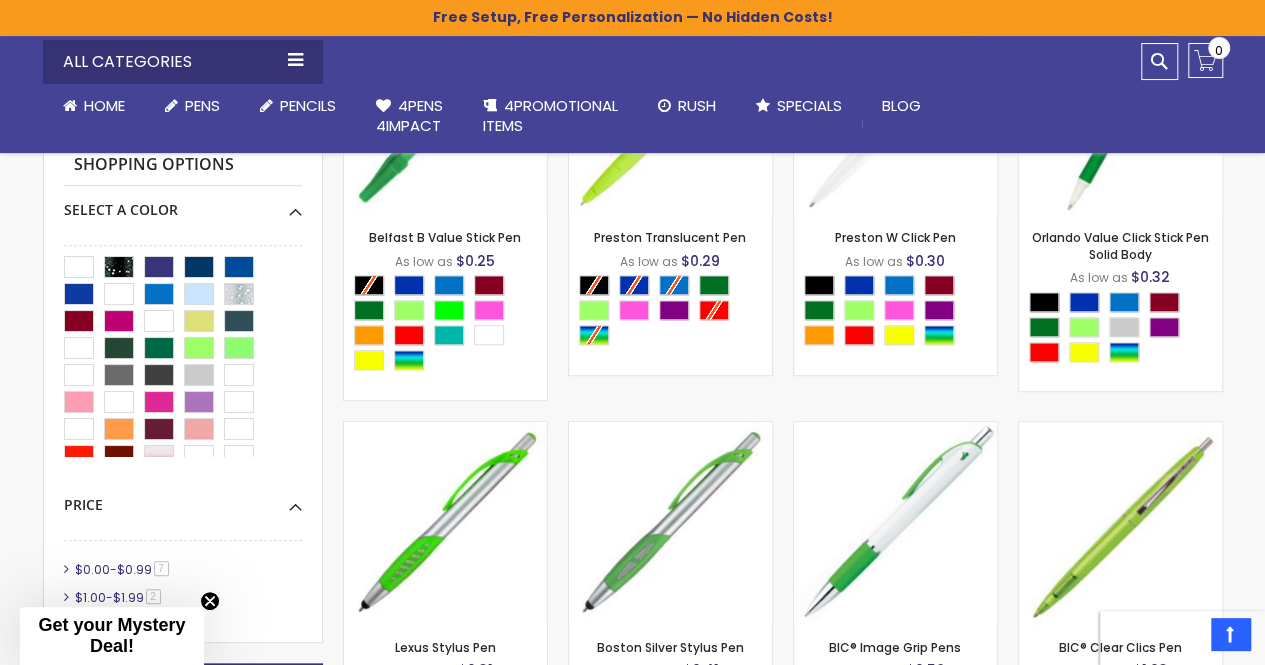 click at bounding box center [450, 325] 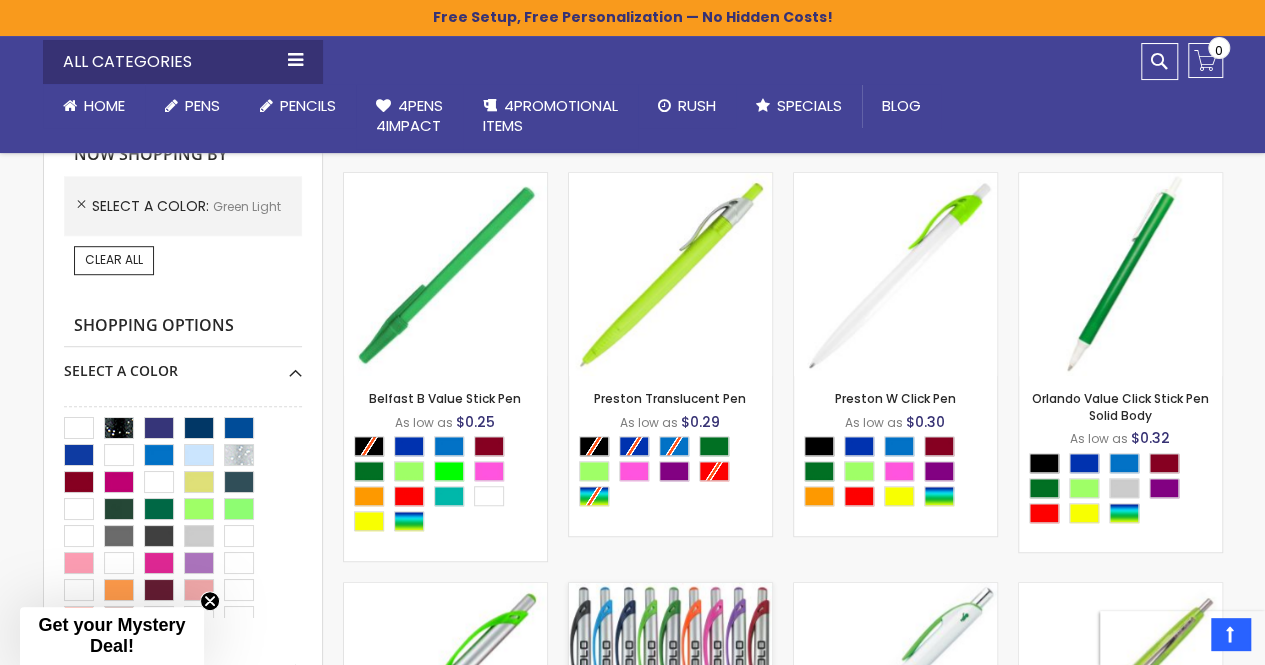 scroll, scrollTop: 630, scrollLeft: 0, axis: vertical 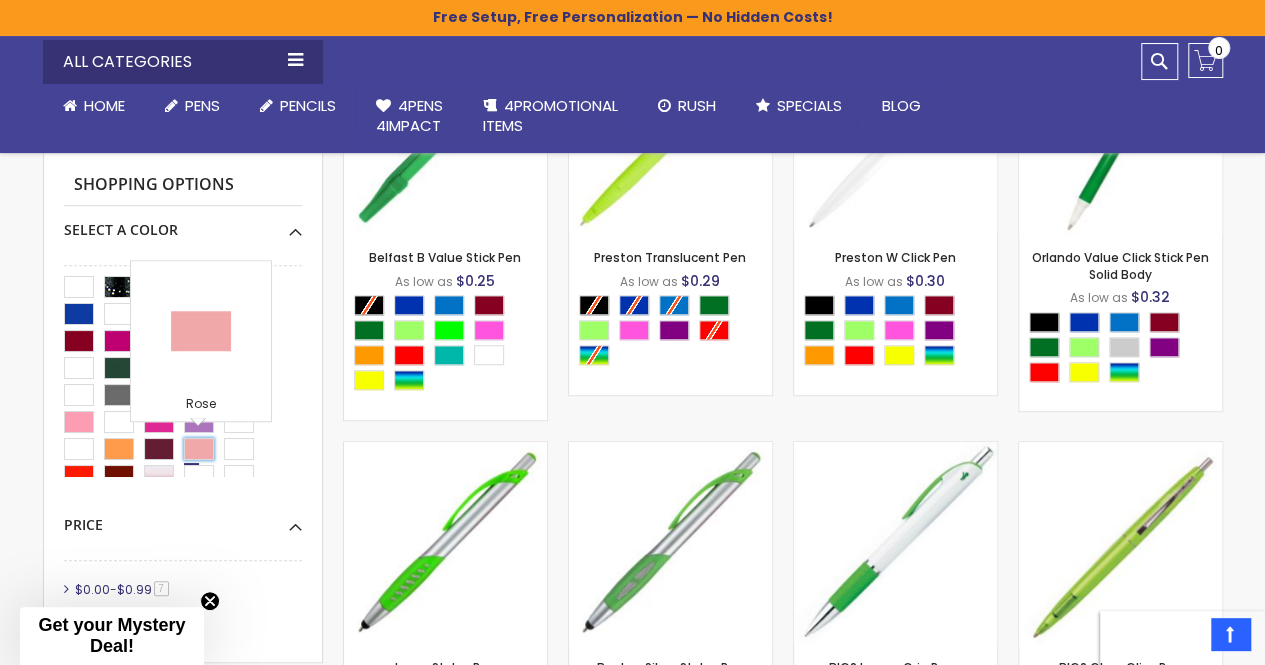 click at bounding box center (199, 449) 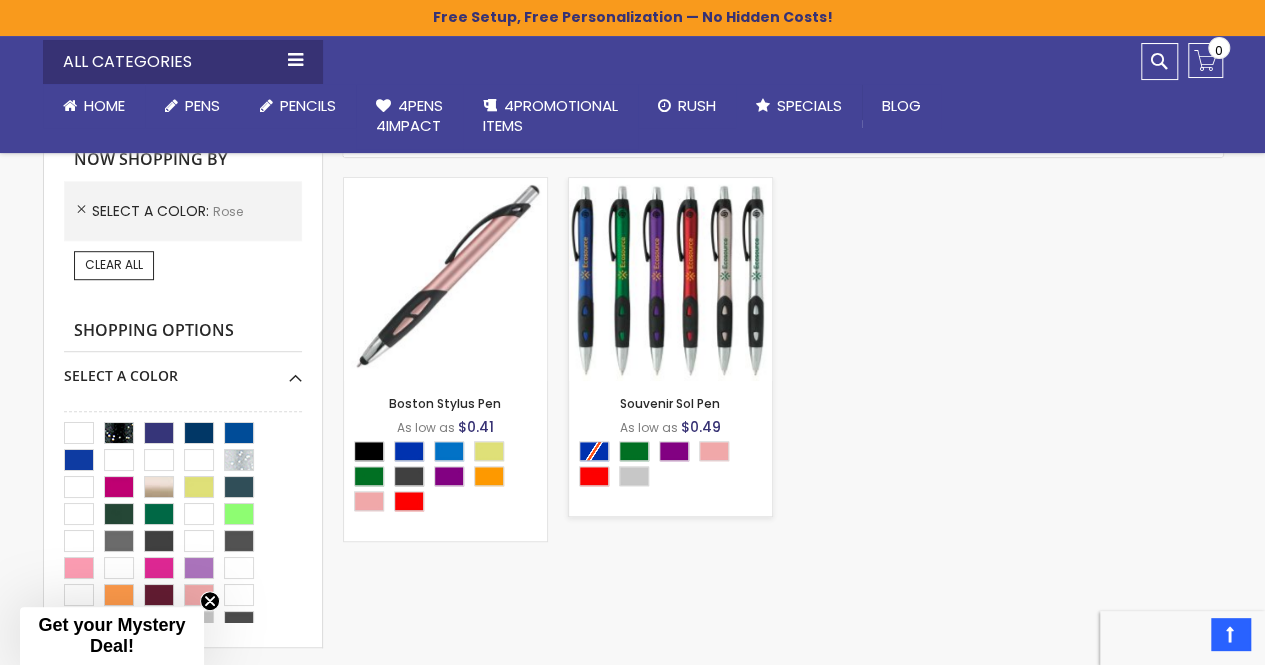 scroll, scrollTop: 471, scrollLeft: 0, axis: vertical 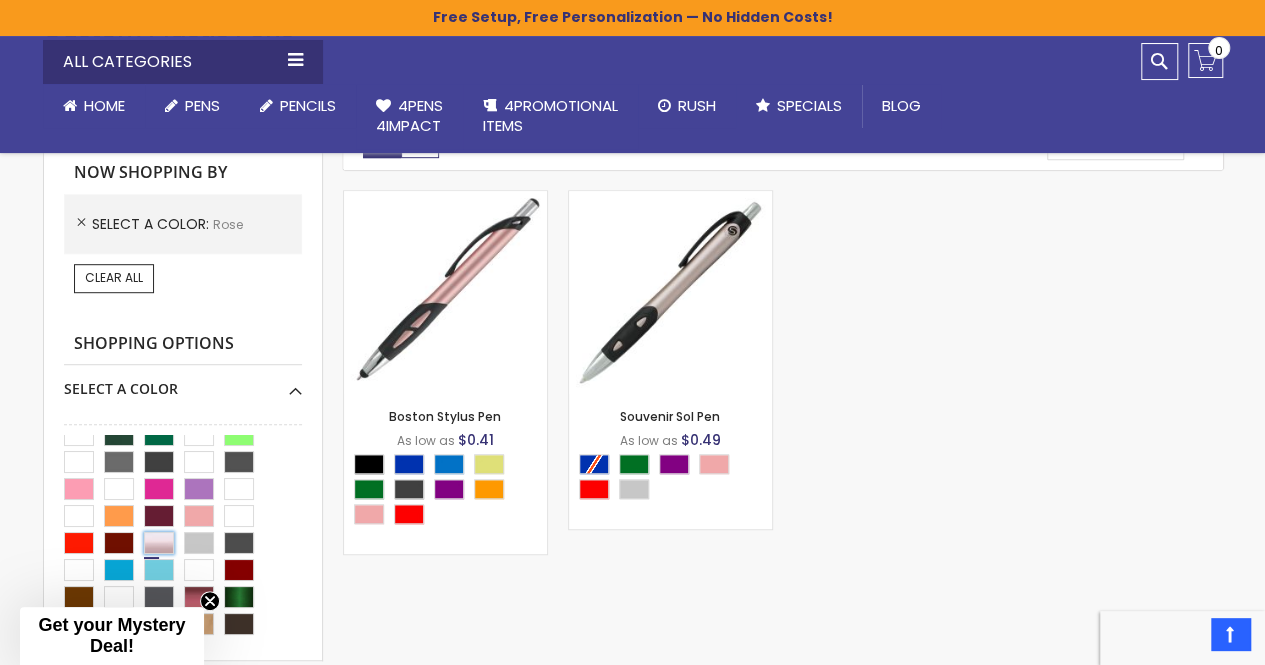 click at bounding box center [159, 543] 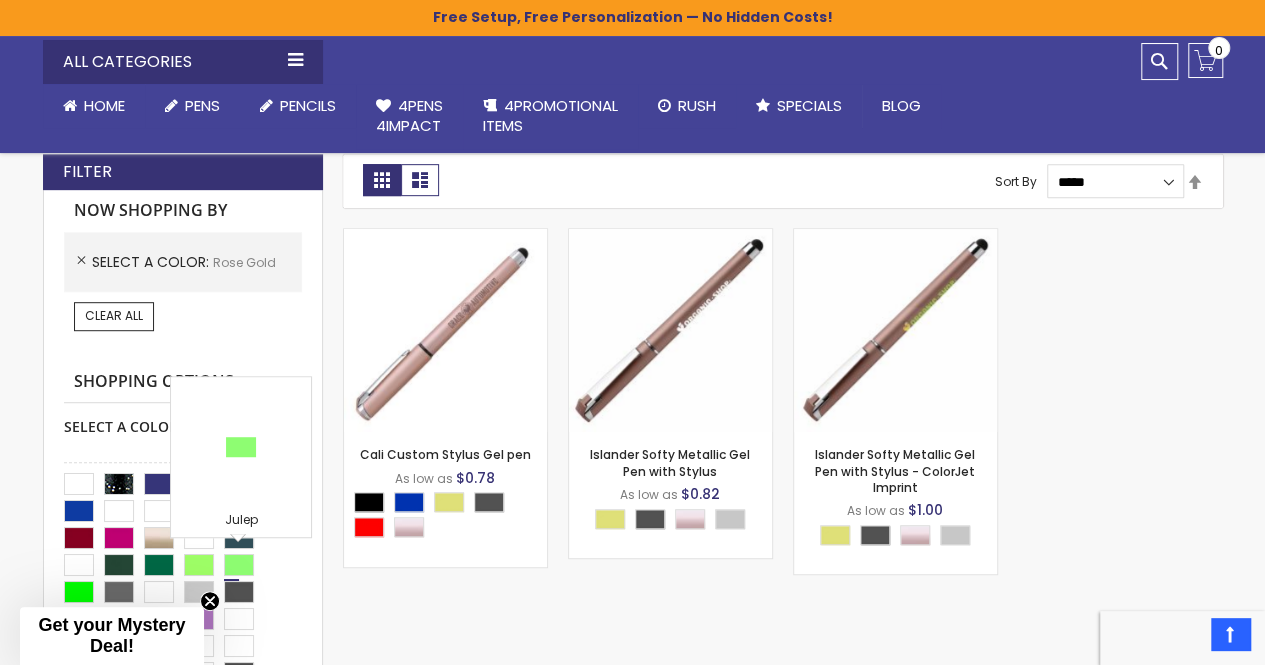 scroll, scrollTop: 431, scrollLeft: 0, axis: vertical 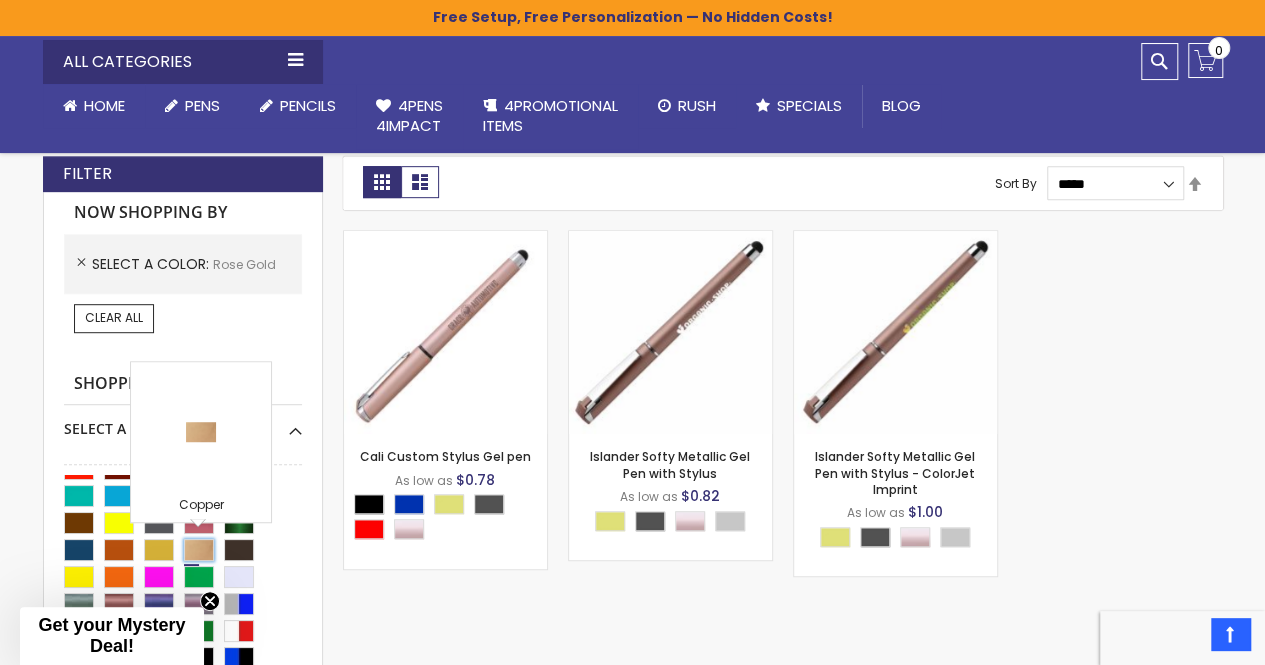 click at bounding box center (199, 550) 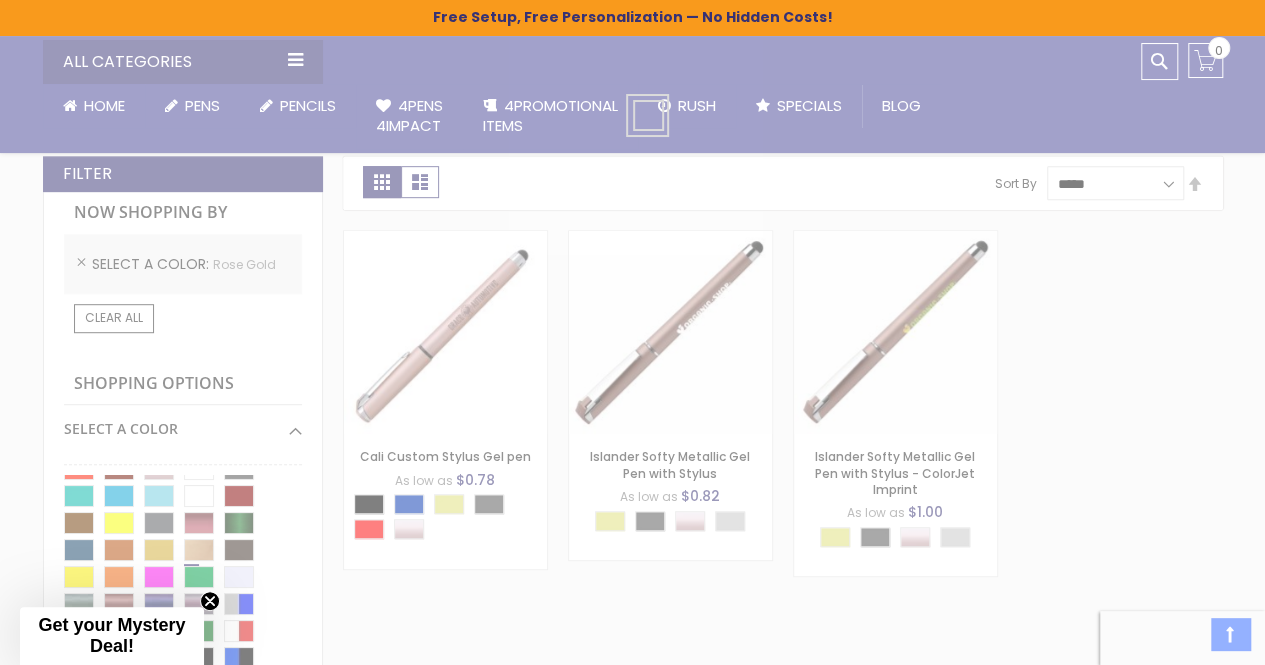 click on "Please wait..." at bounding box center (632, 332) 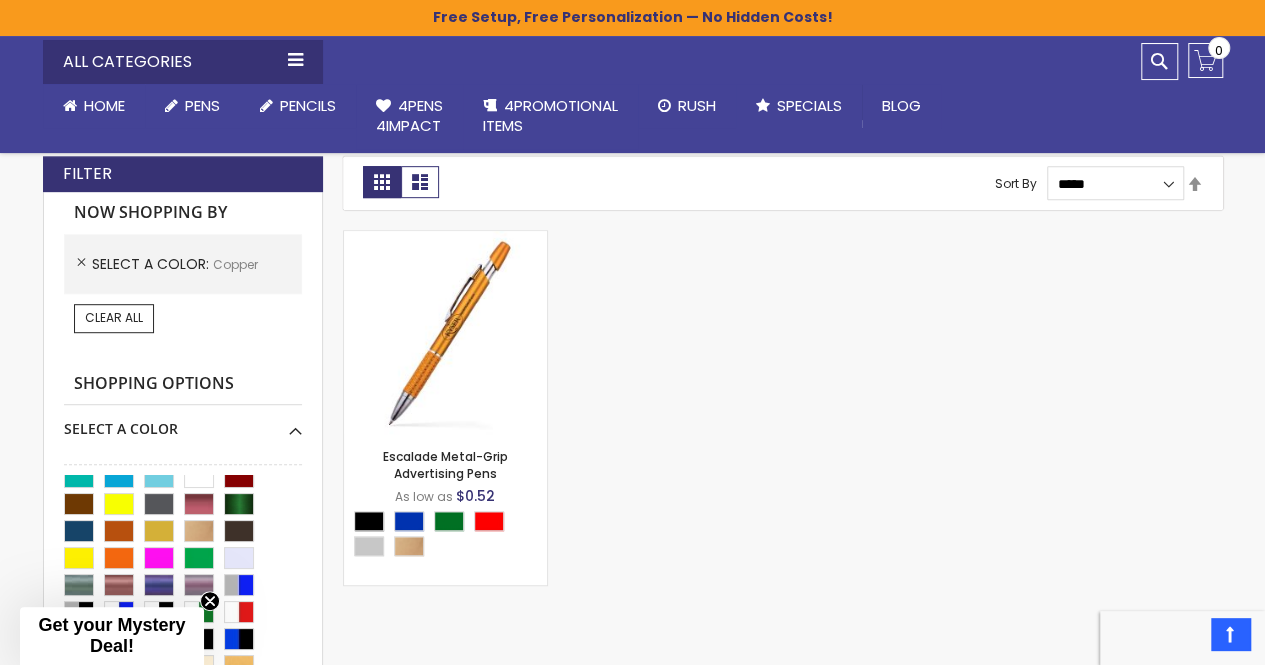 scroll, scrollTop: 259, scrollLeft: 0, axis: vertical 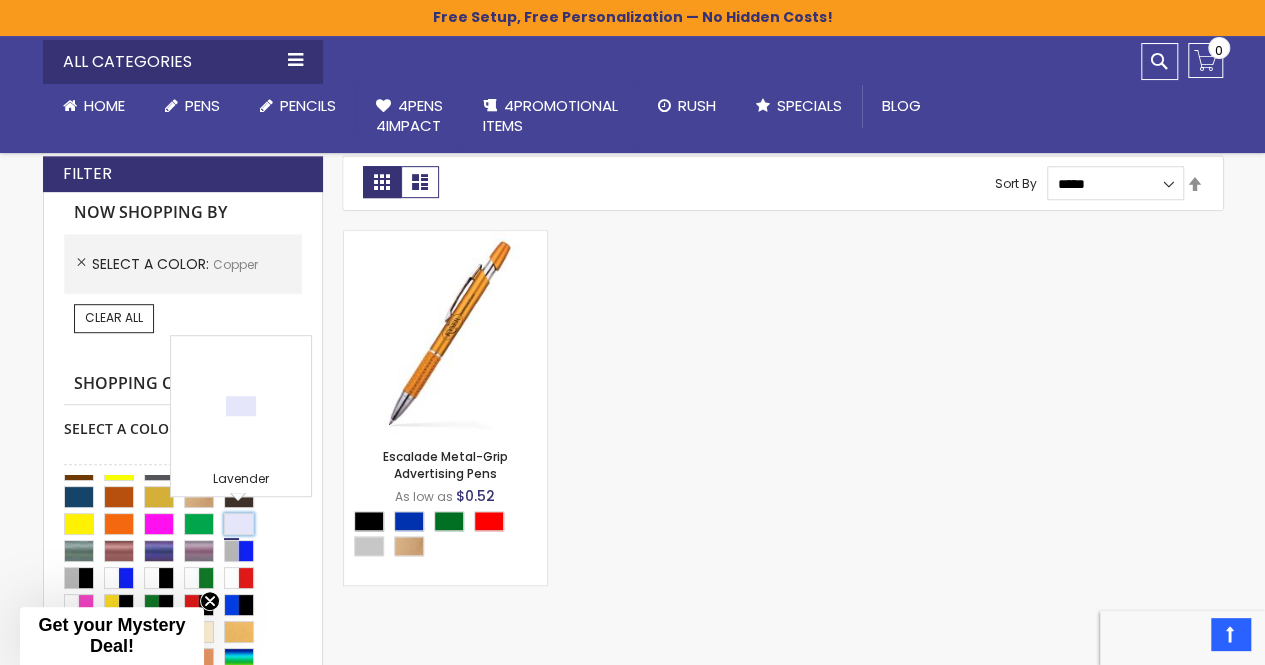 click at bounding box center [239, 524] 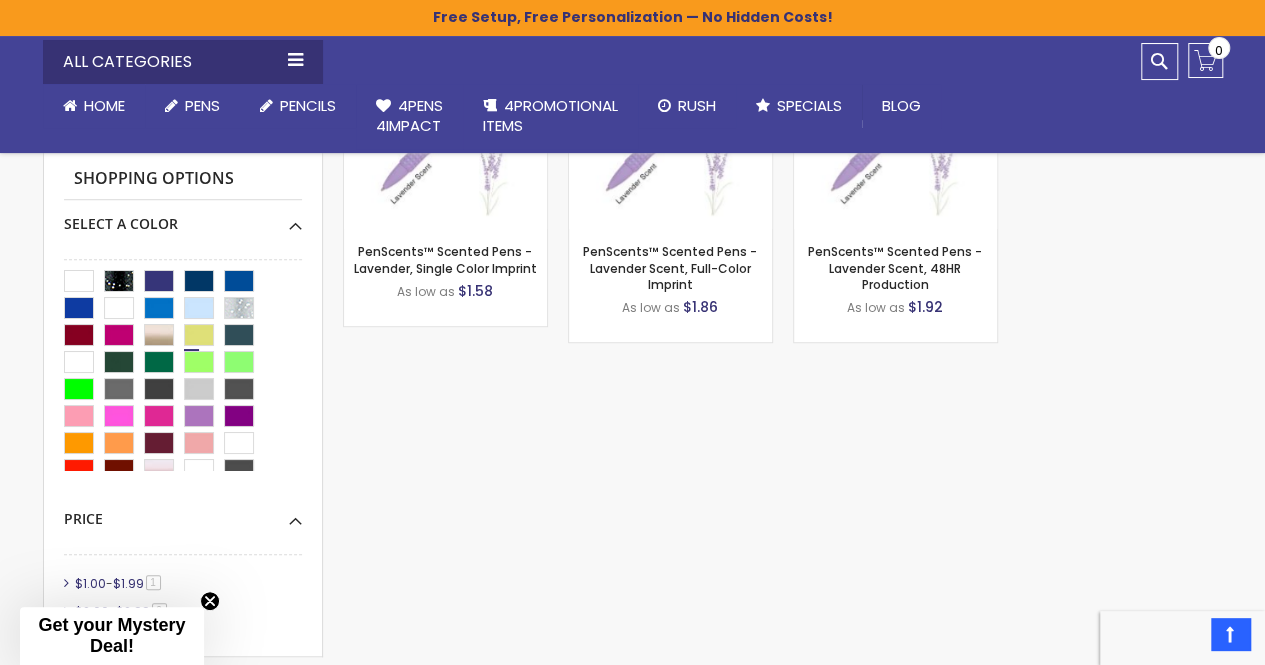 scroll, scrollTop: 625, scrollLeft: 0, axis: vertical 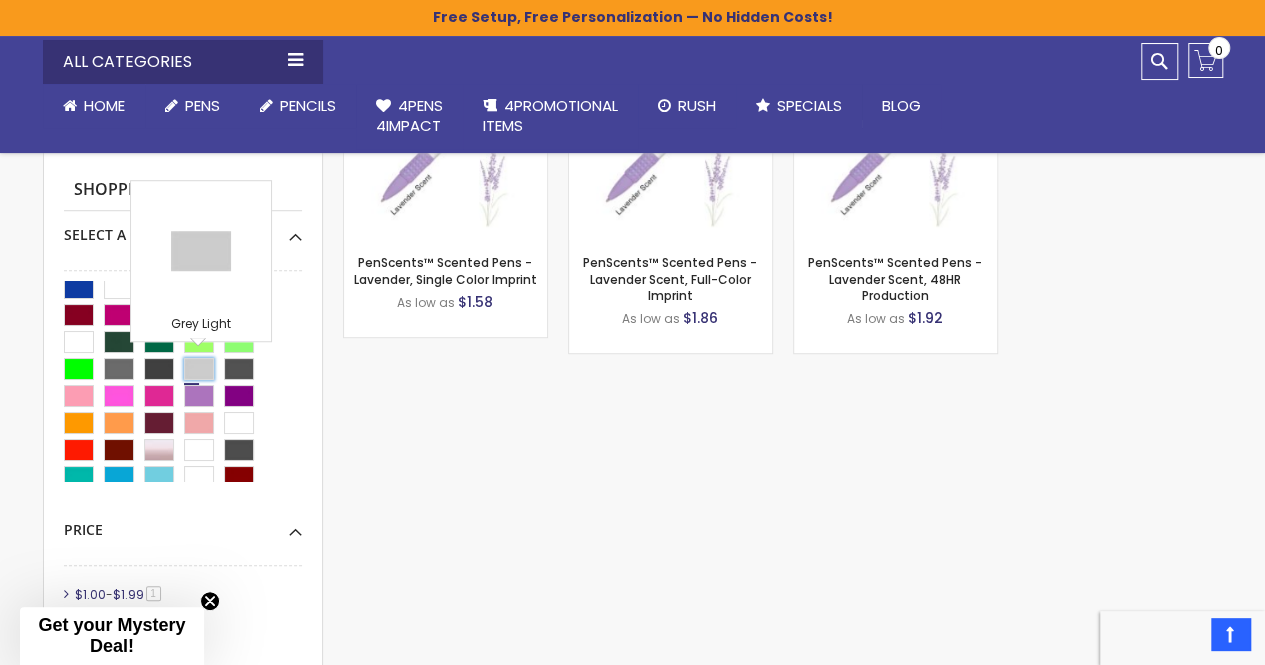 click at bounding box center [199, 369] 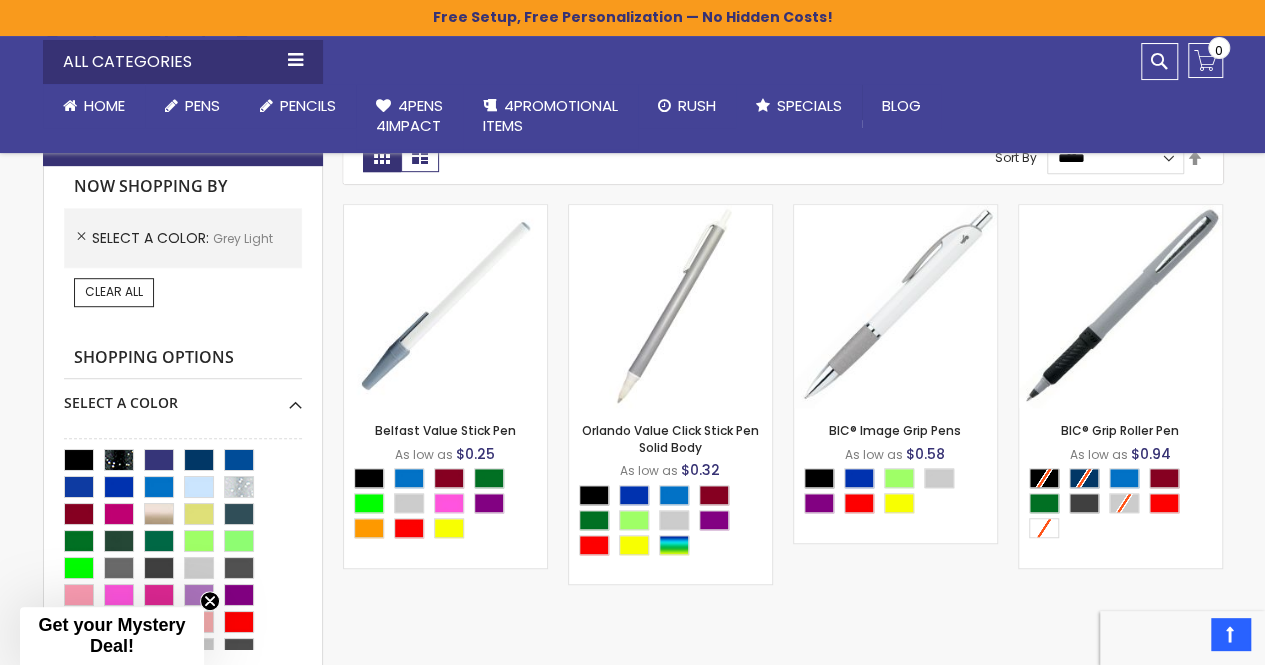 scroll, scrollTop: 450, scrollLeft: 0, axis: vertical 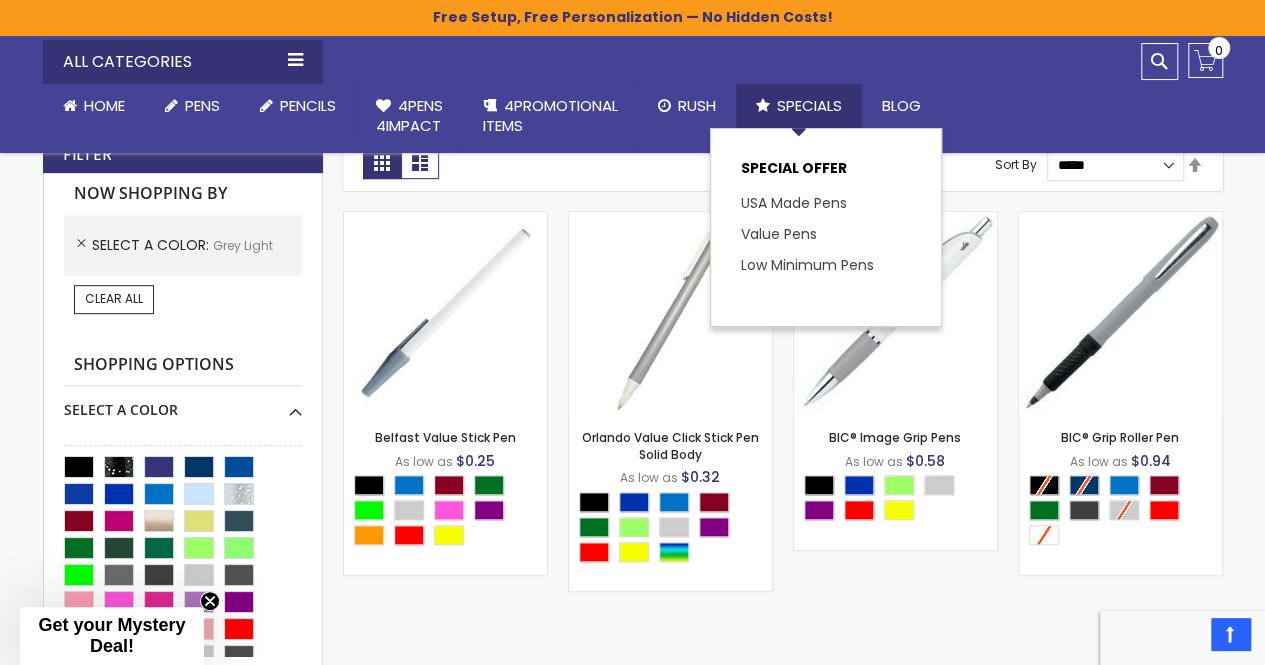 click on "Specials" at bounding box center [809, 105] 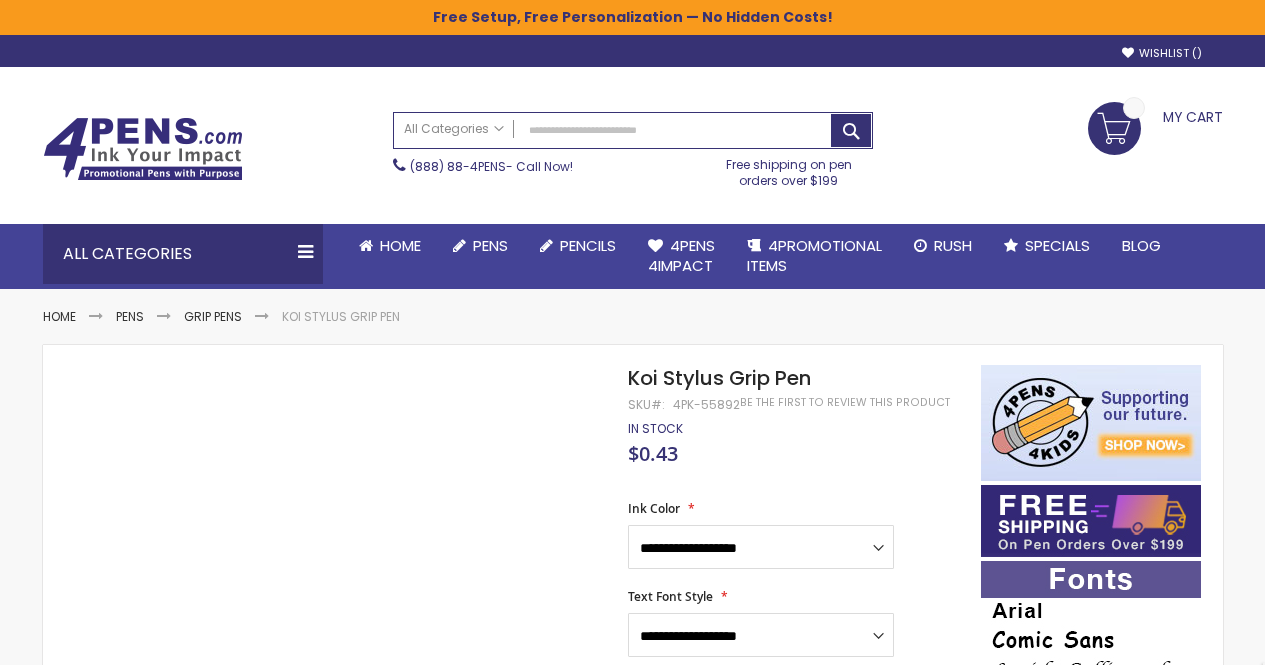 scroll, scrollTop: 0, scrollLeft: 0, axis: both 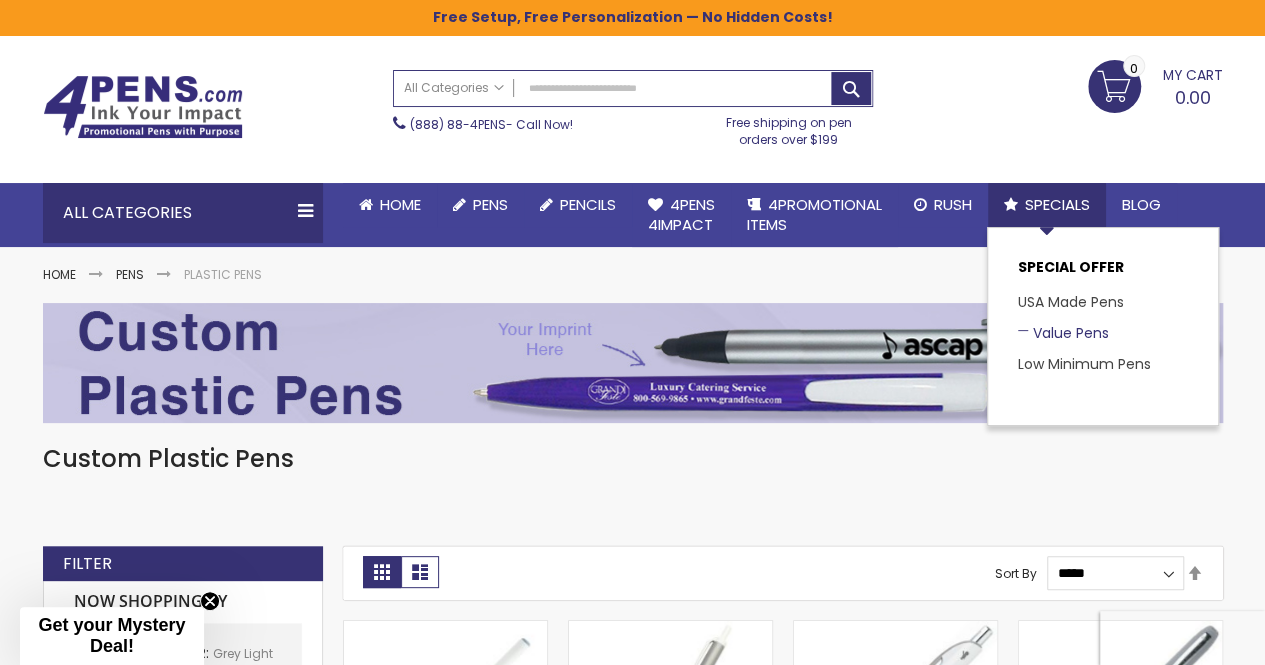 click on "Value Pens" at bounding box center (1063, 333) 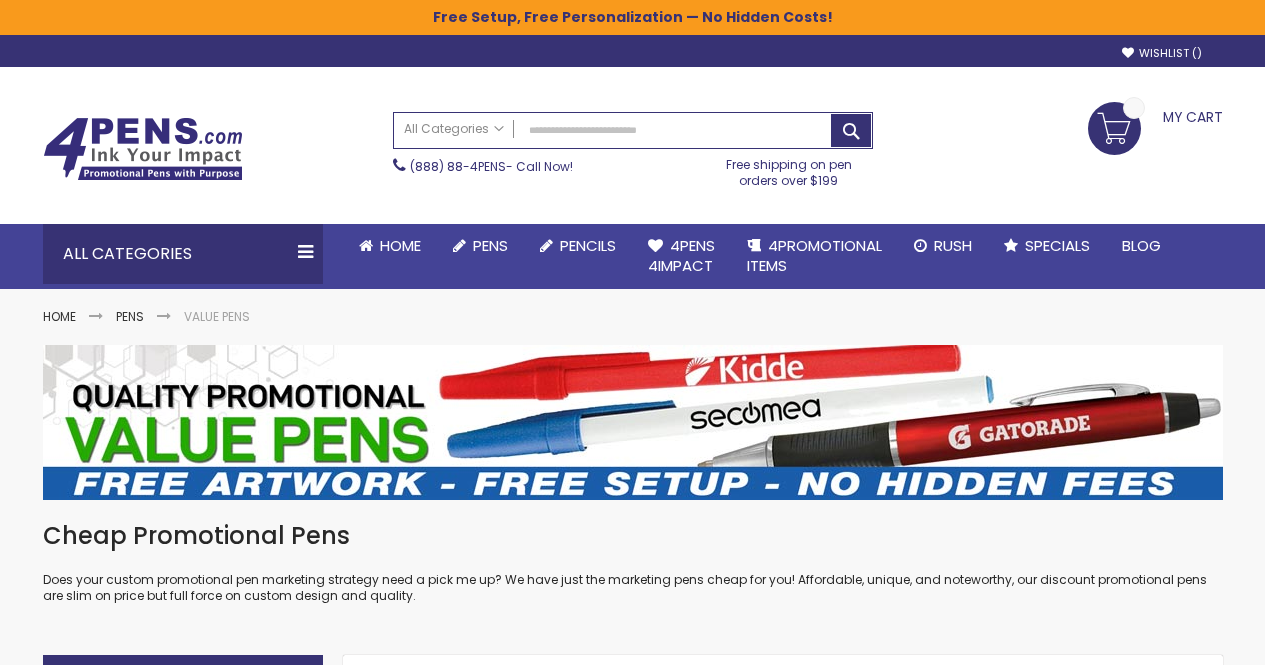 scroll, scrollTop: 0, scrollLeft: 0, axis: both 